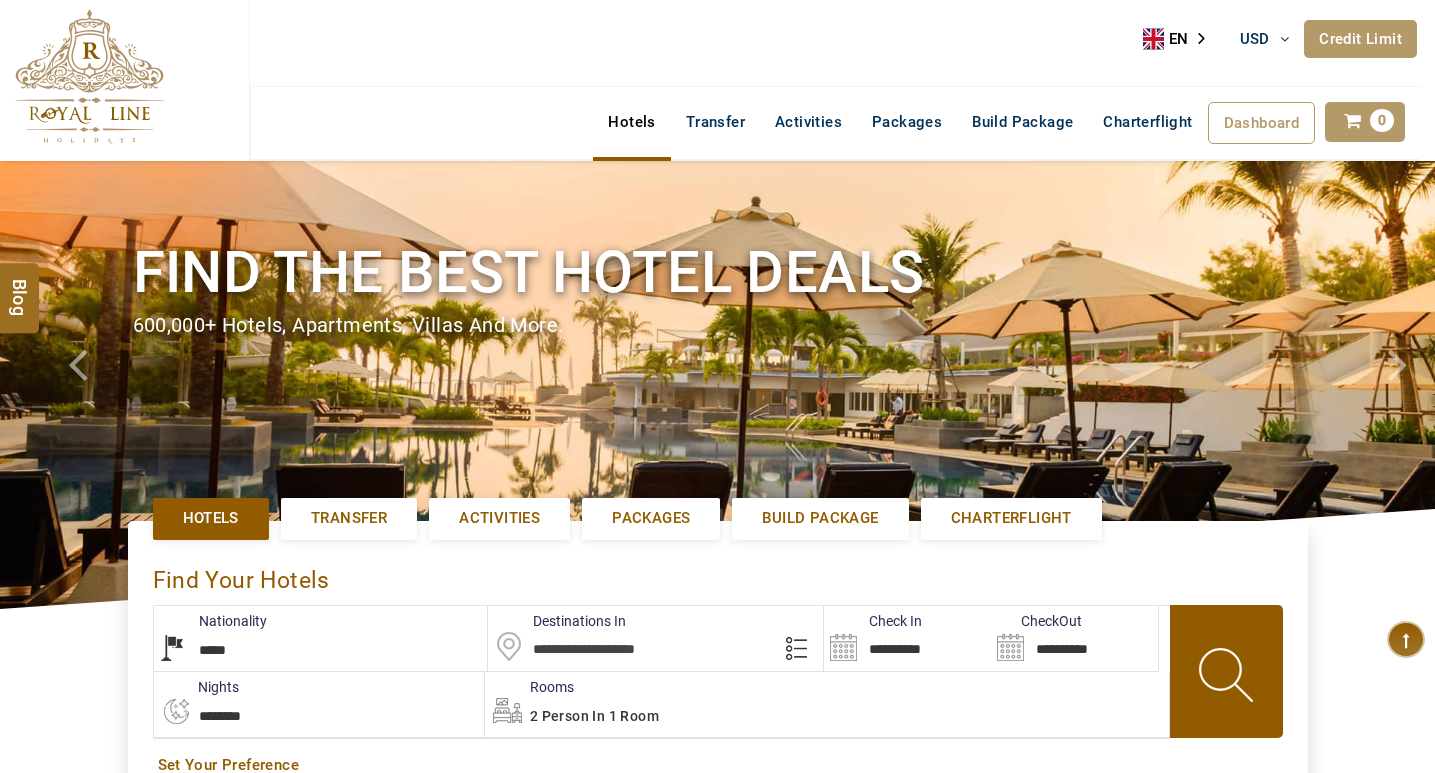 select on "*****" 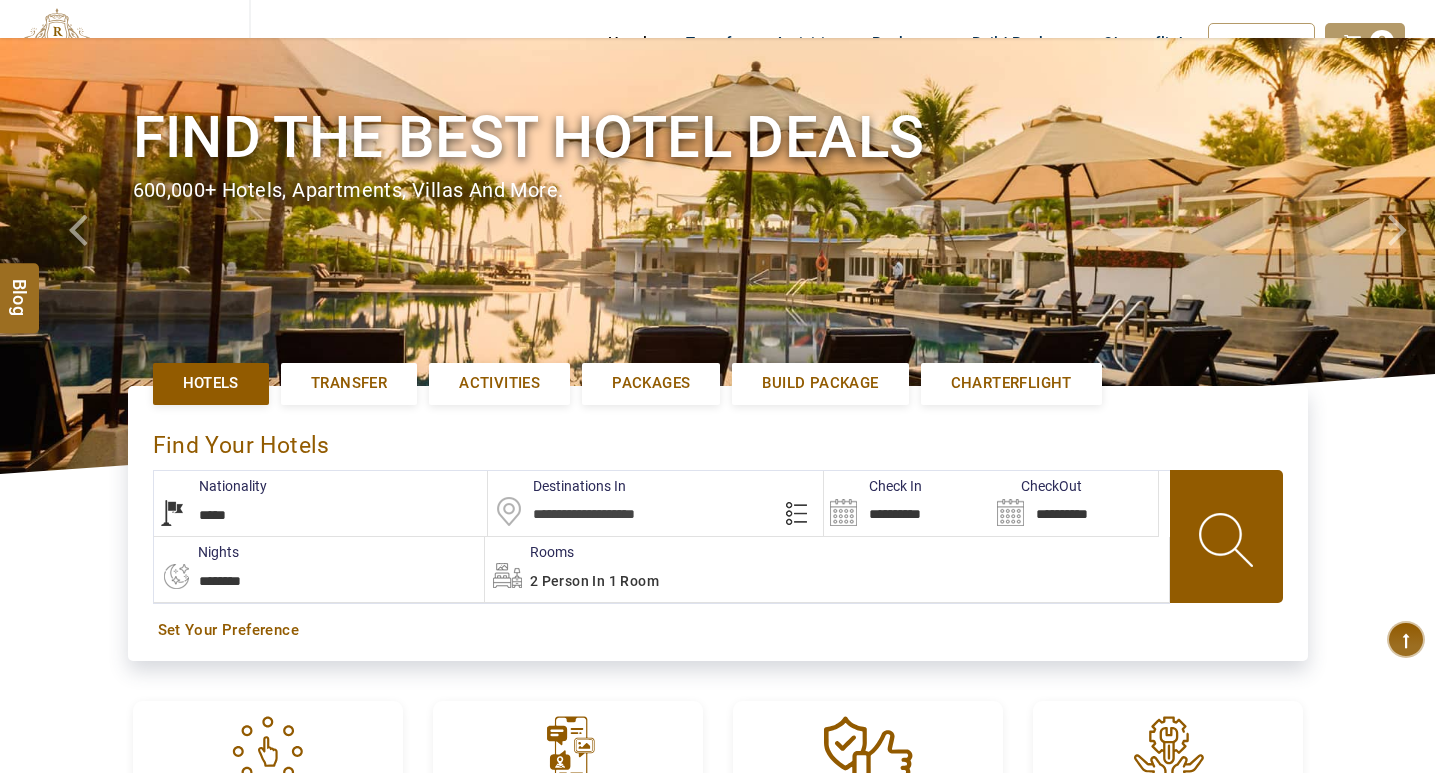 scroll, scrollTop: 100, scrollLeft: 0, axis: vertical 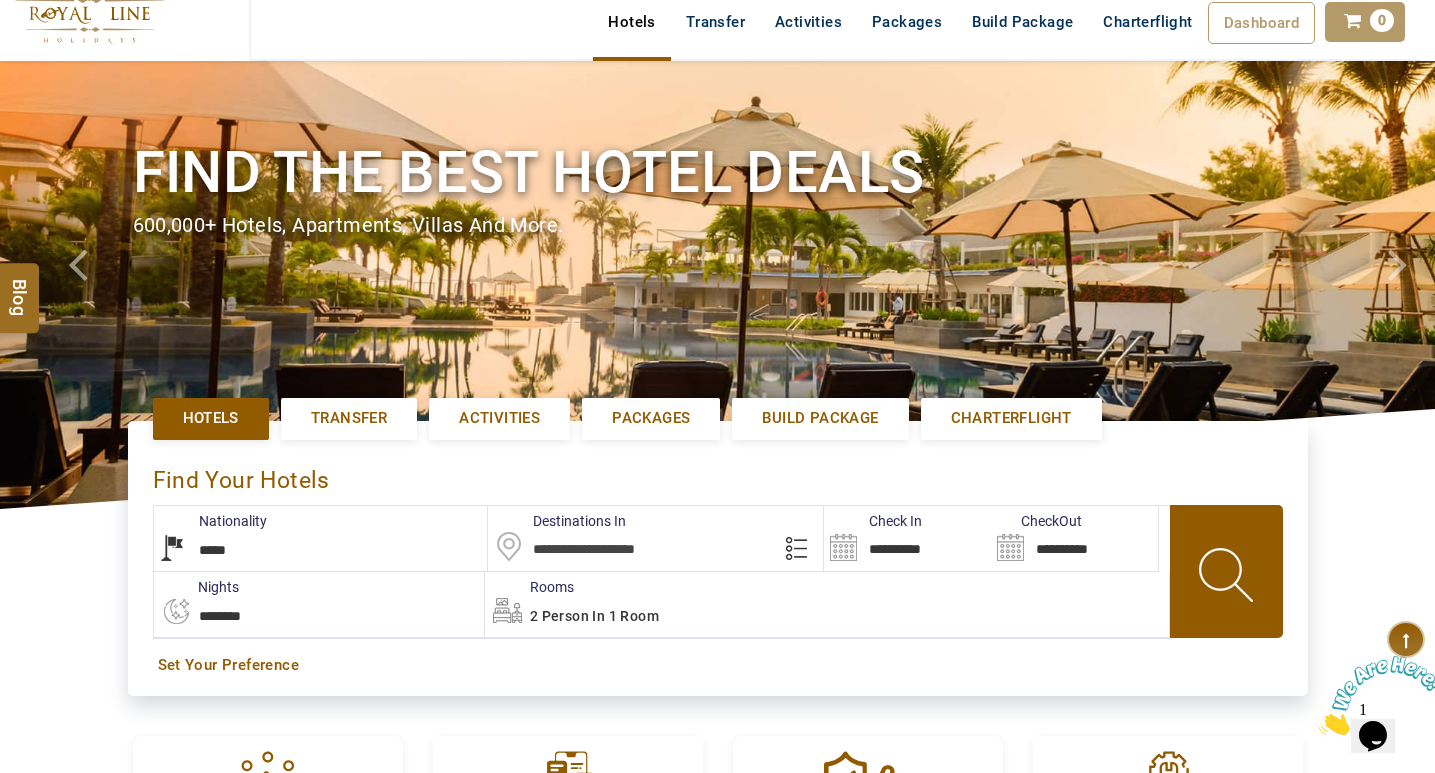 click on "Hotels" at bounding box center [211, 418] 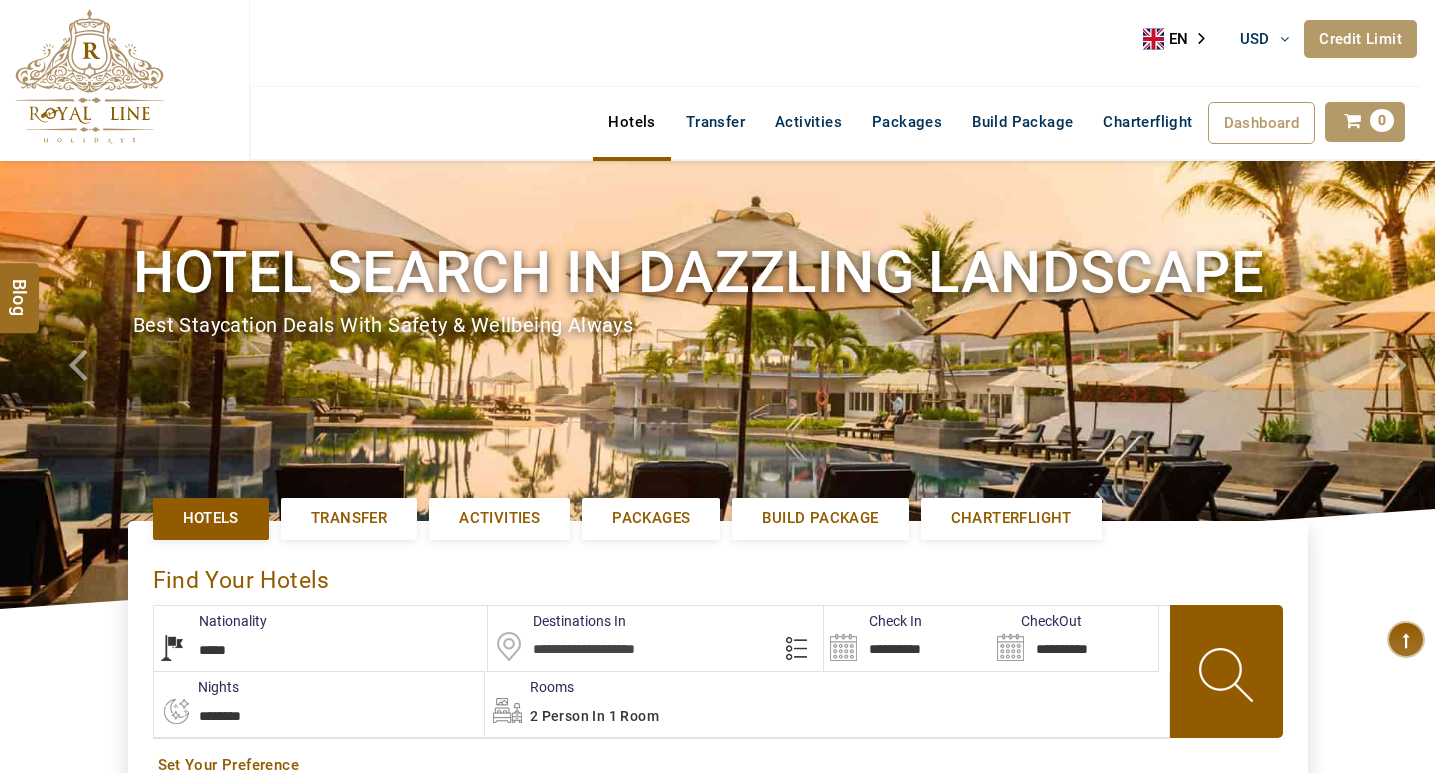 select on "*****" 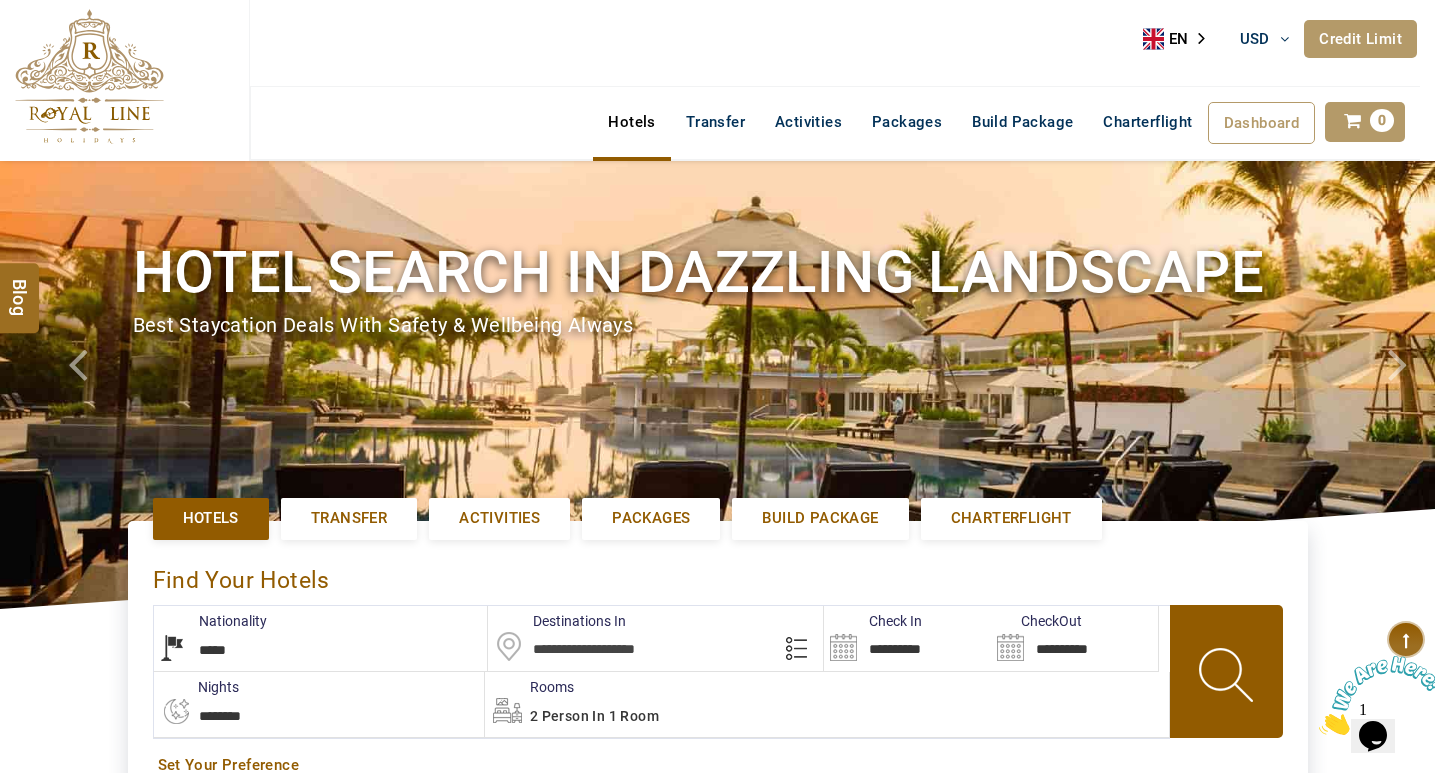 scroll, scrollTop: 0, scrollLeft: 0, axis: both 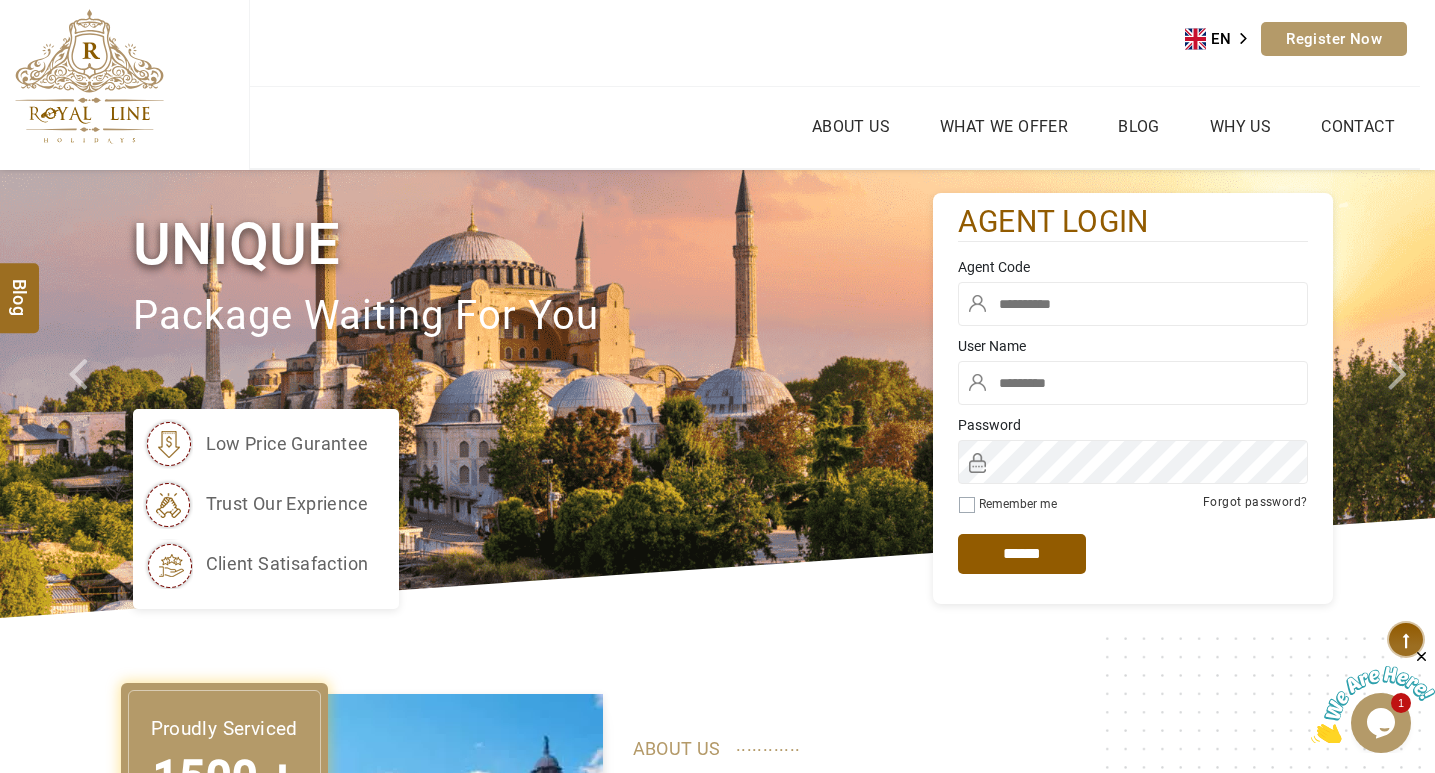 type on "*****" 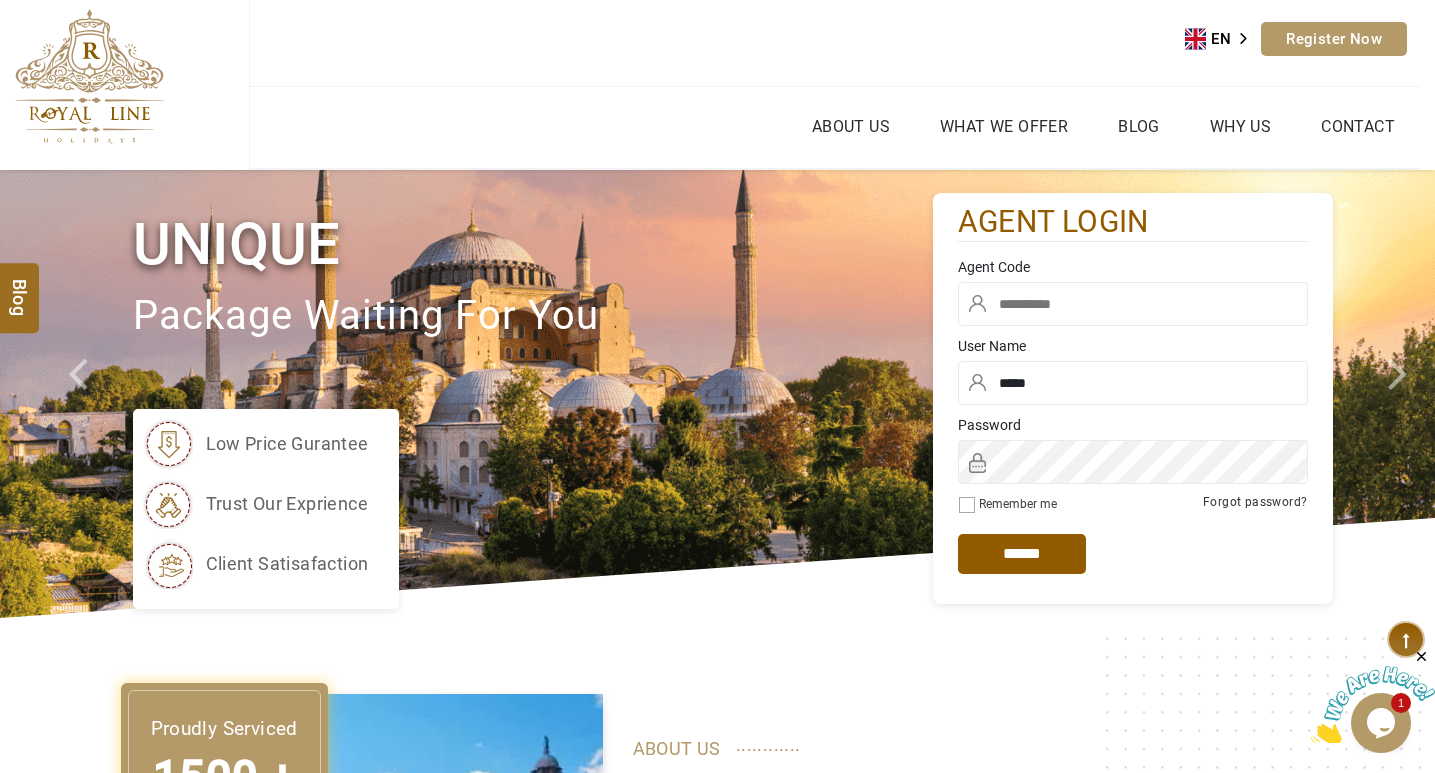 click at bounding box center (1133, 304) 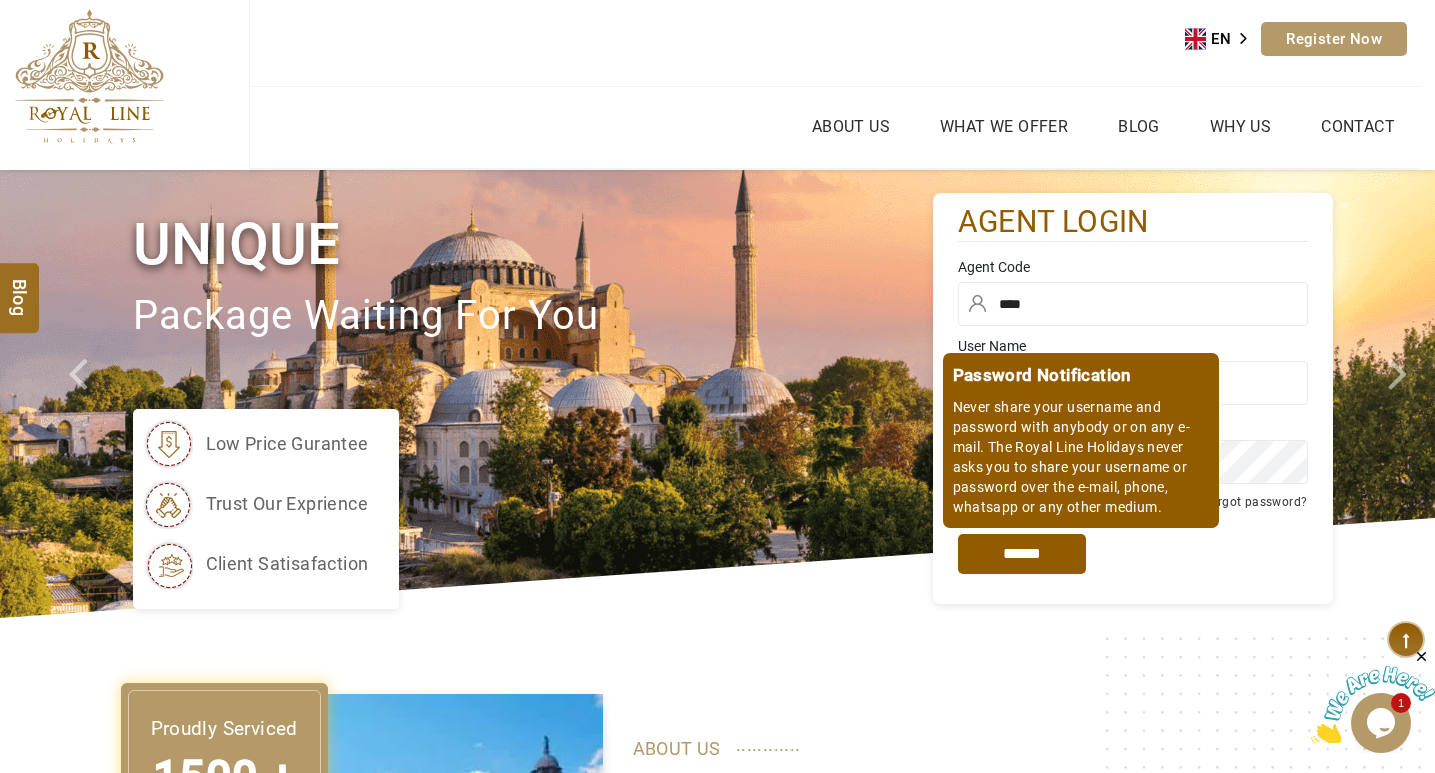 type on "****" 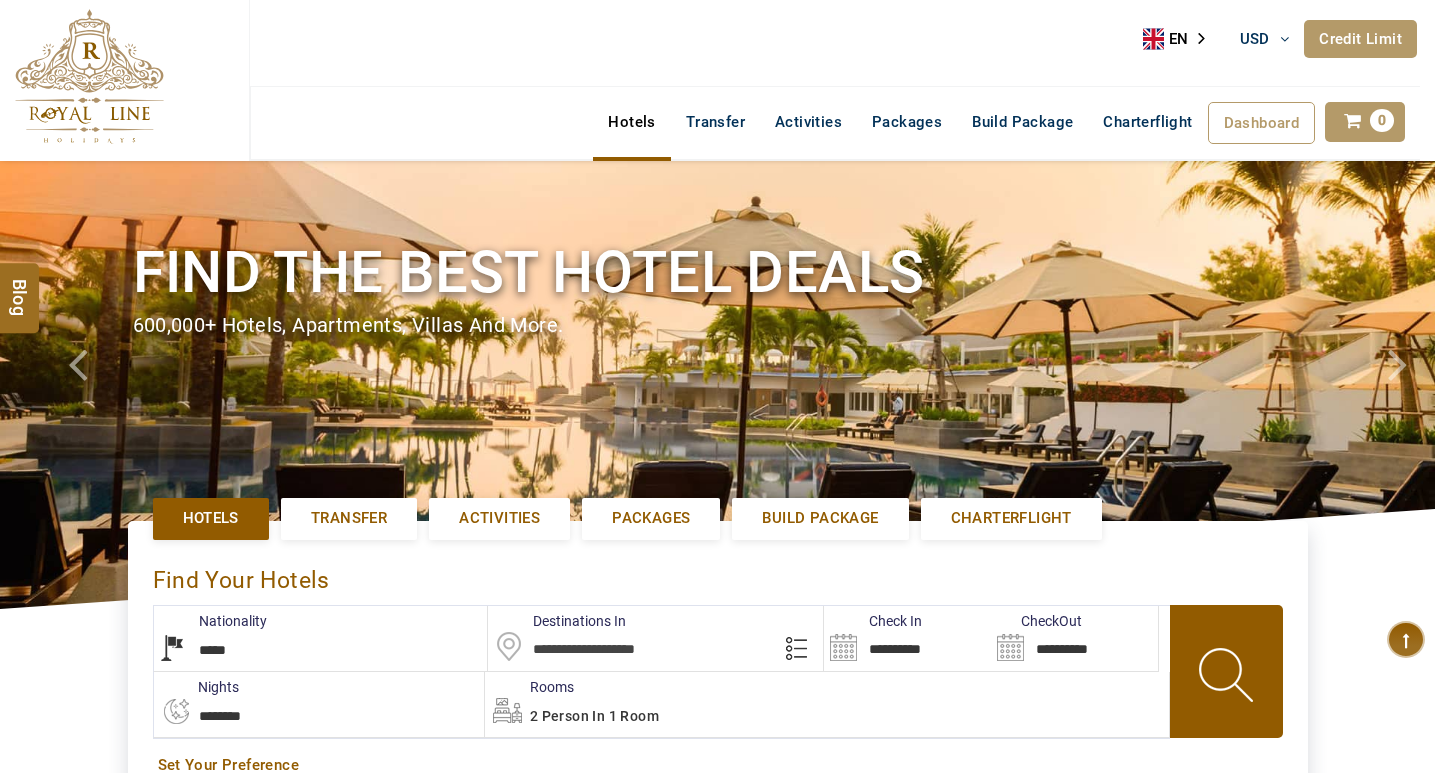 select on "*****" 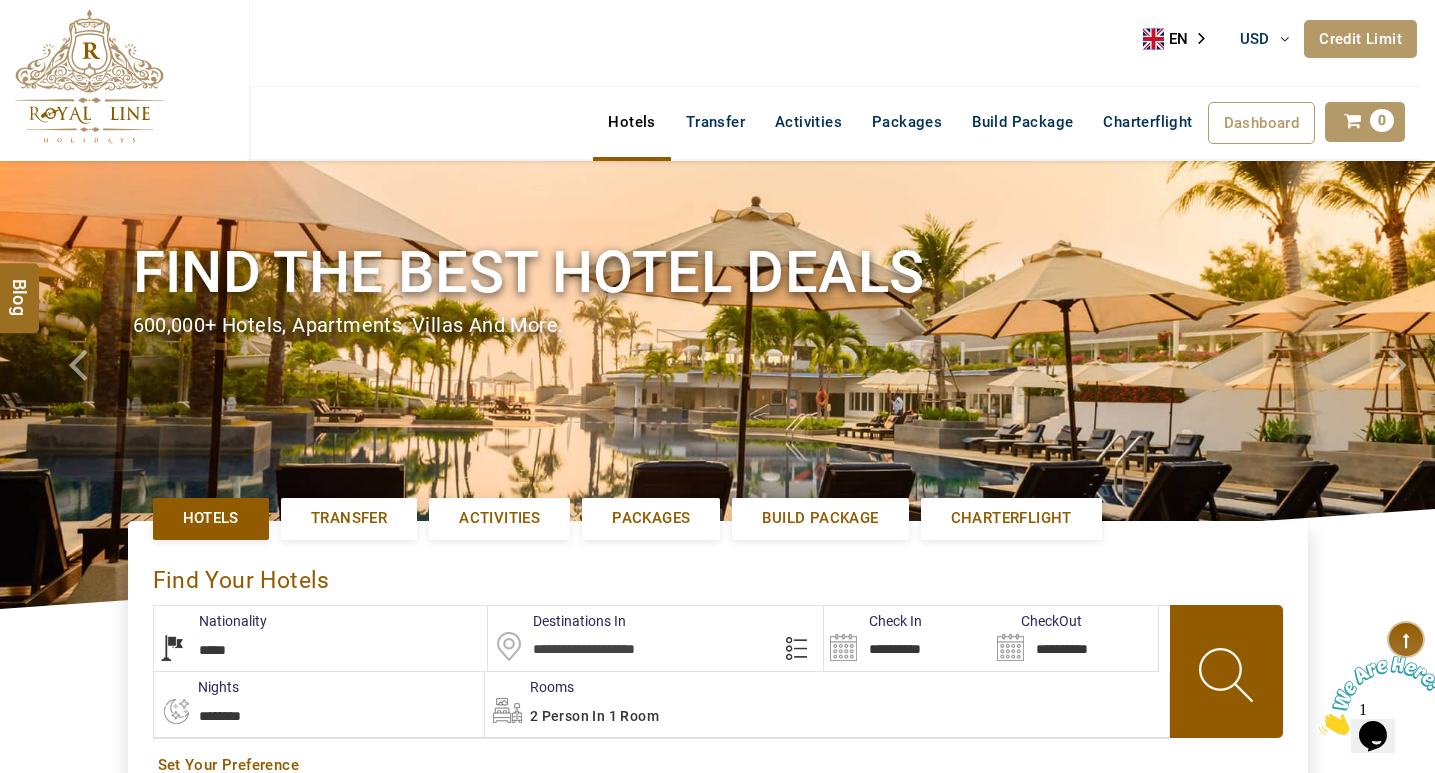 scroll, scrollTop: 0, scrollLeft: 0, axis: both 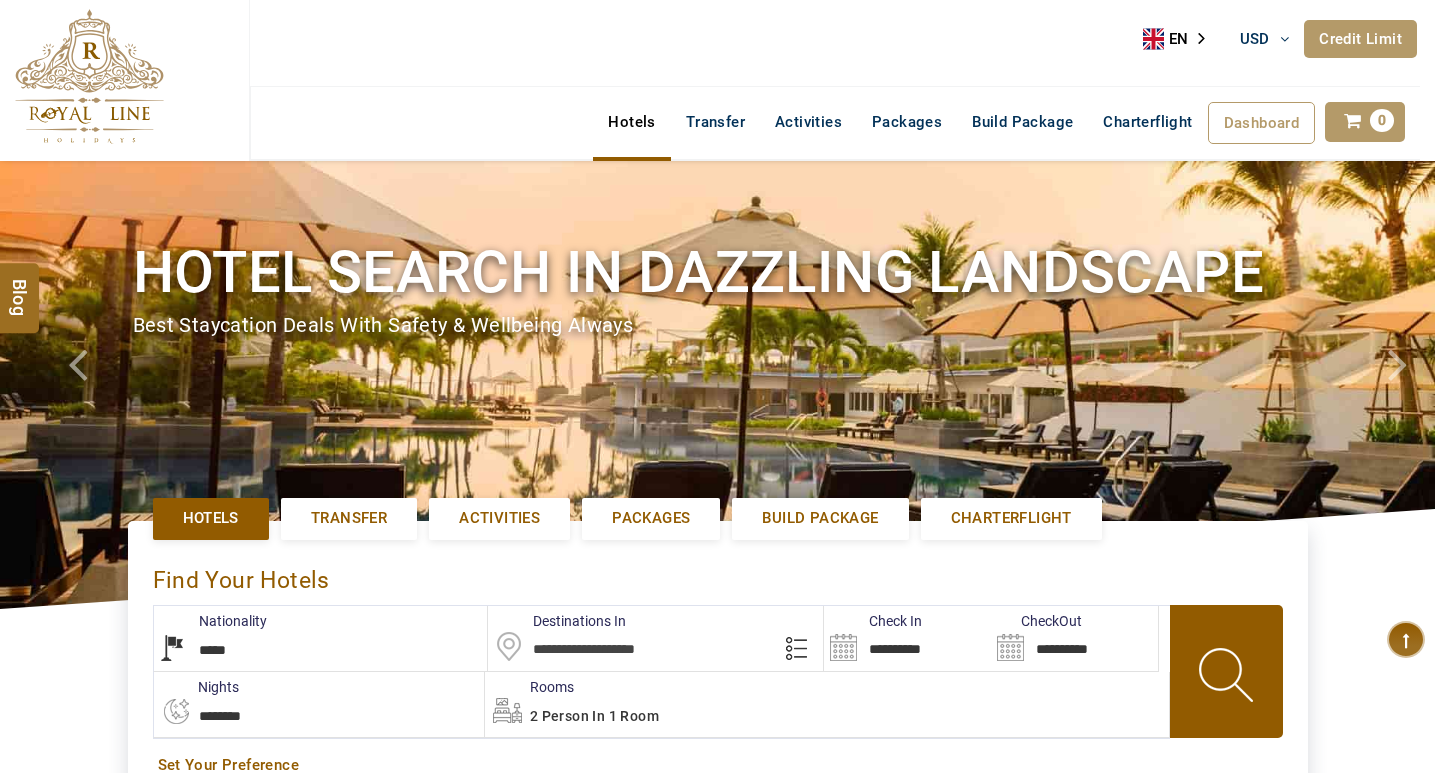 select on "*****" 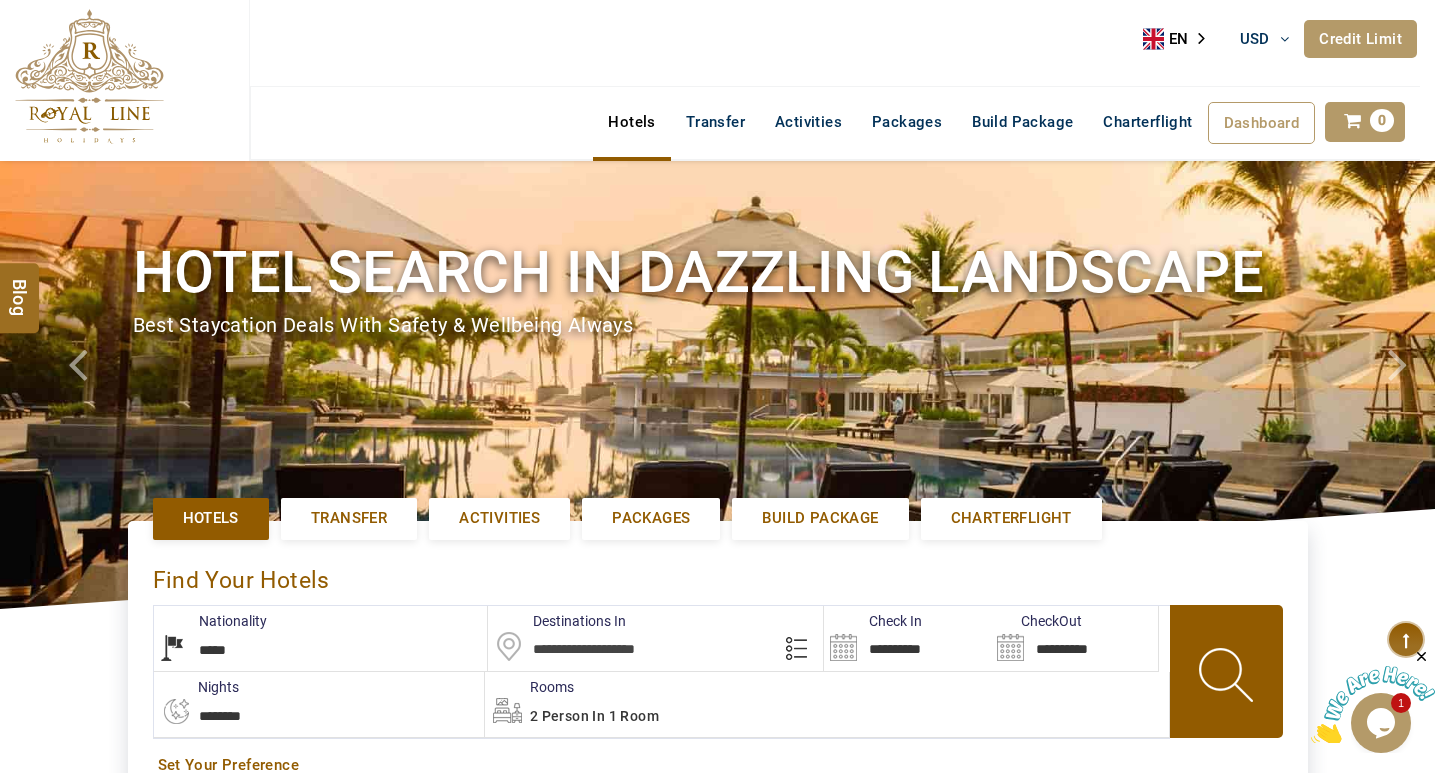 scroll, scrollTop: 0, scrollLeft: 0, axis: both 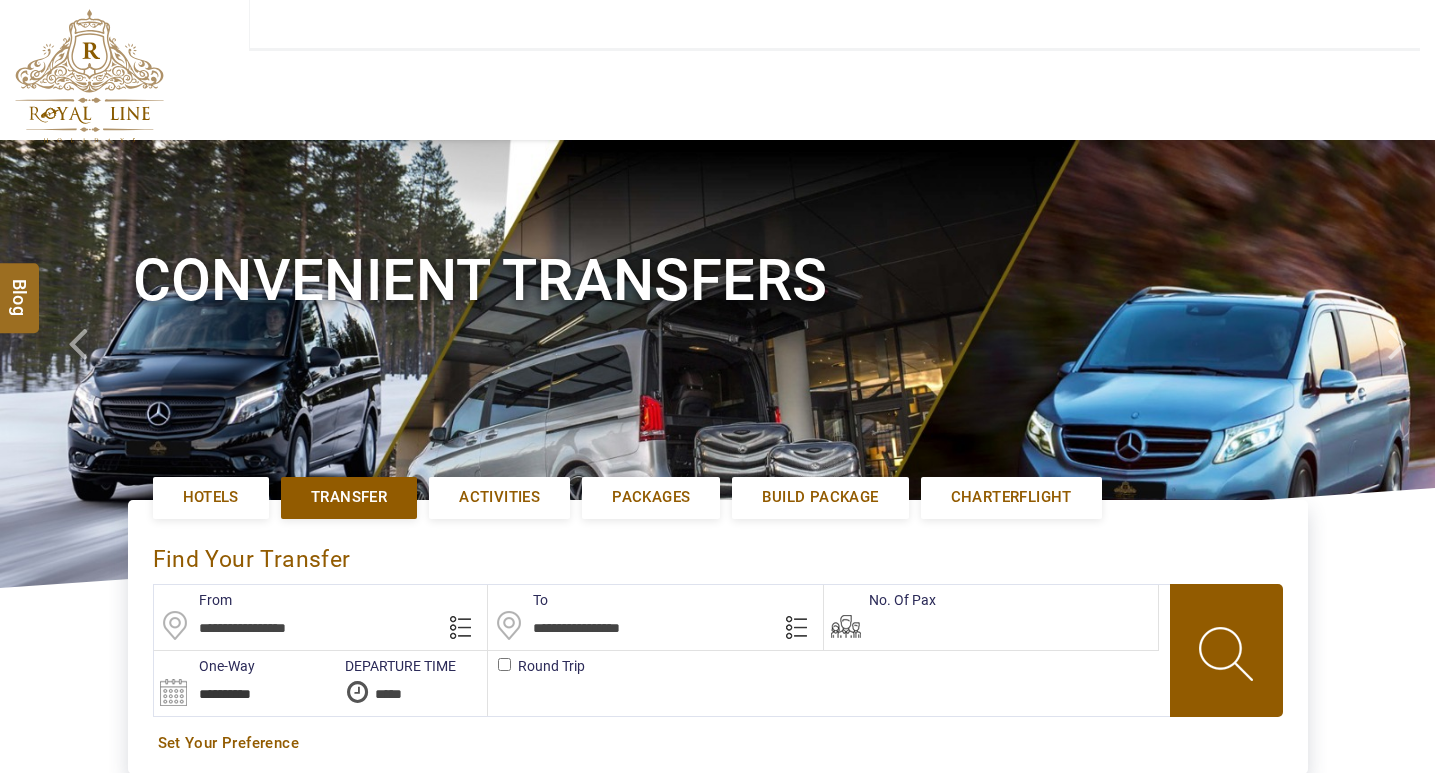 type on "**********" 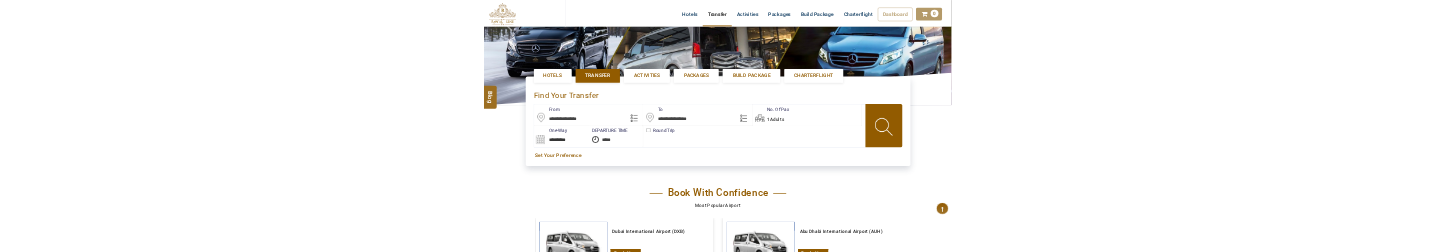 scroll, scrollTop: 0, scrollLeft: 0, axis: both 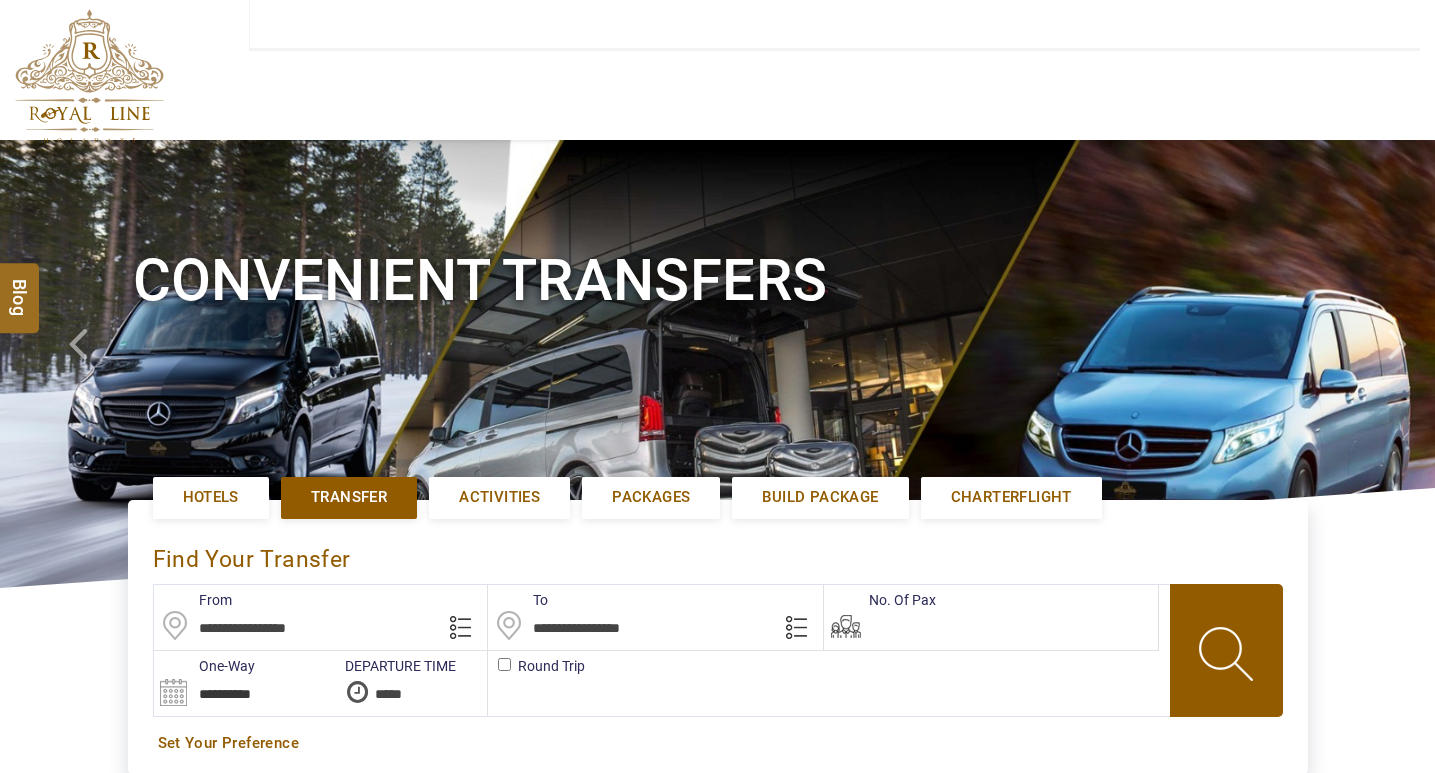 type on "**********" 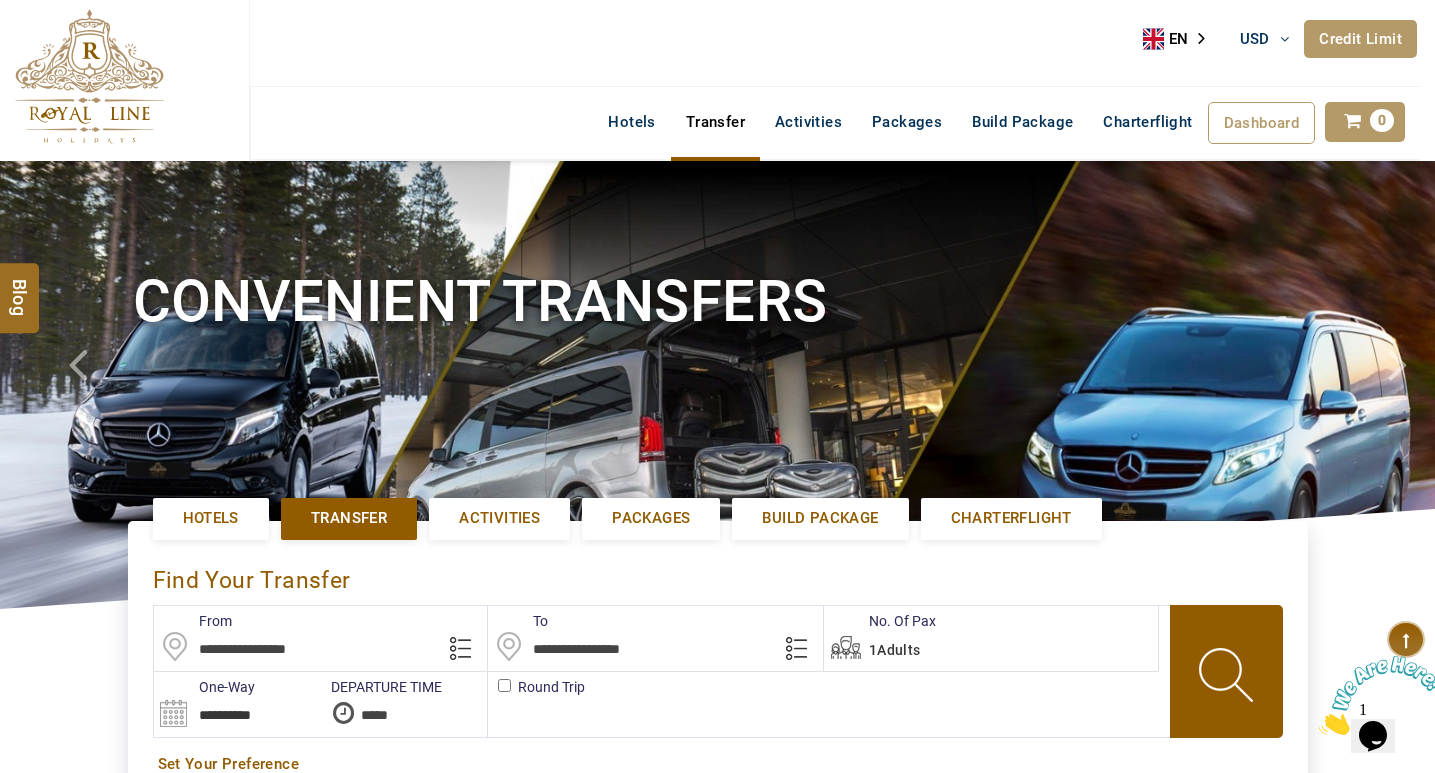 scroll, scrollTop: 0, scrollLeft: 0, axis: both 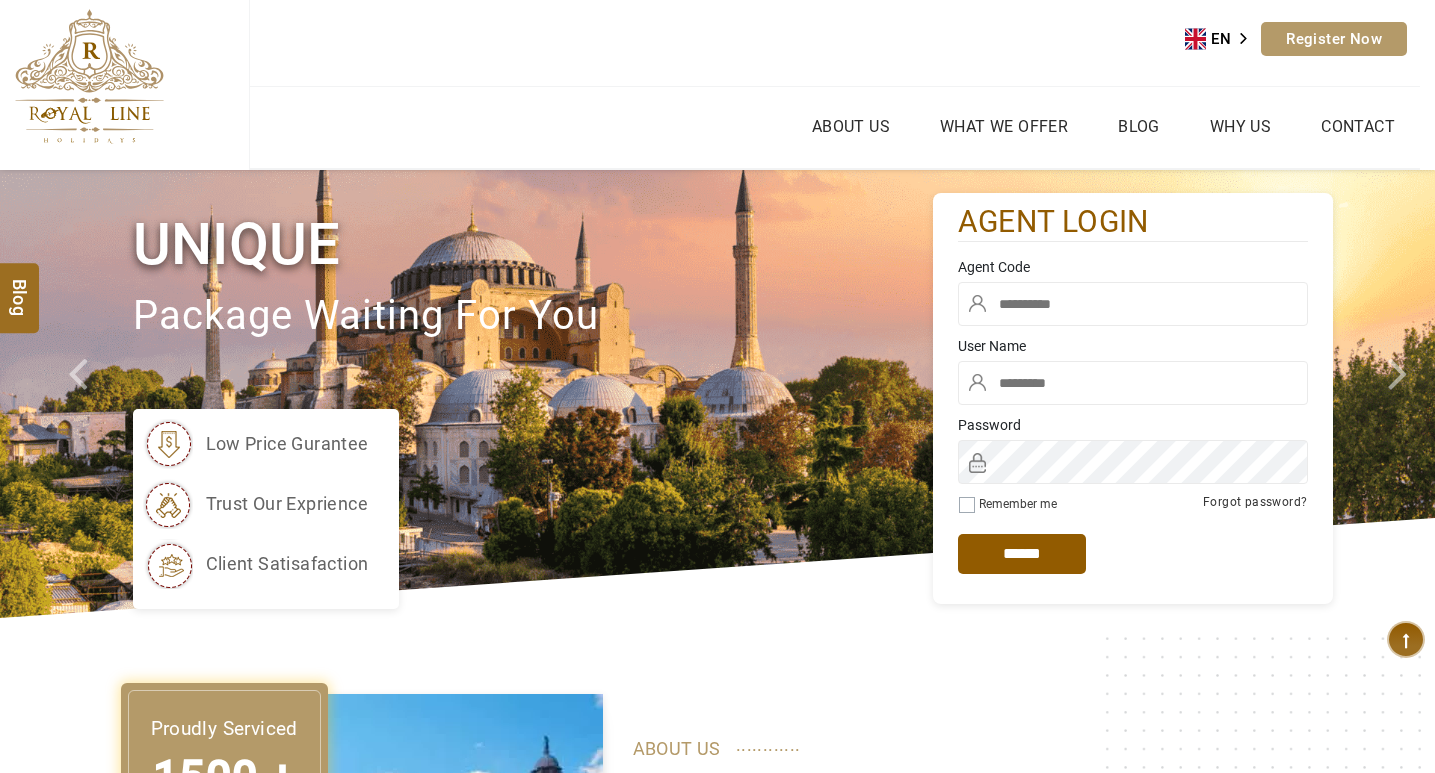 type on "*****" 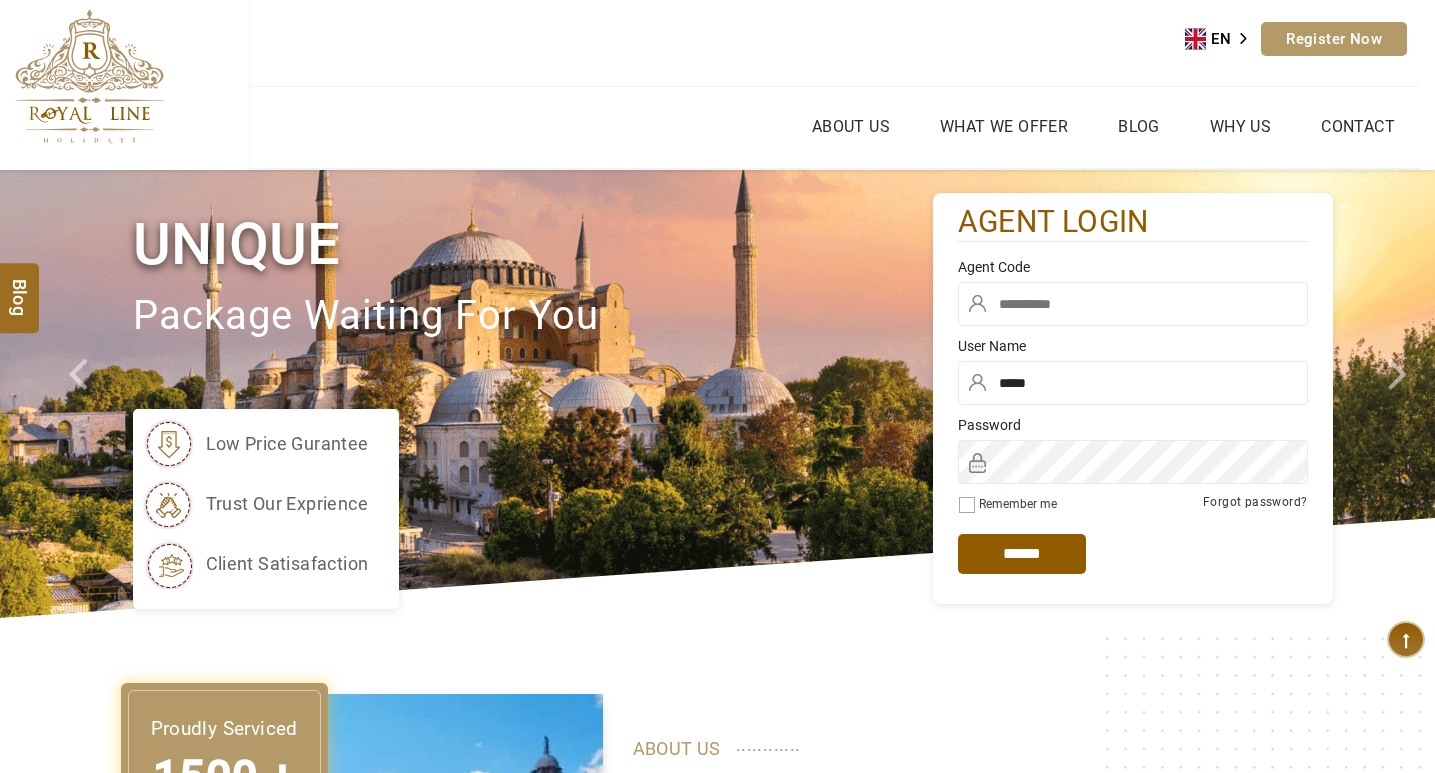 click at bounding box center [1133, 309] 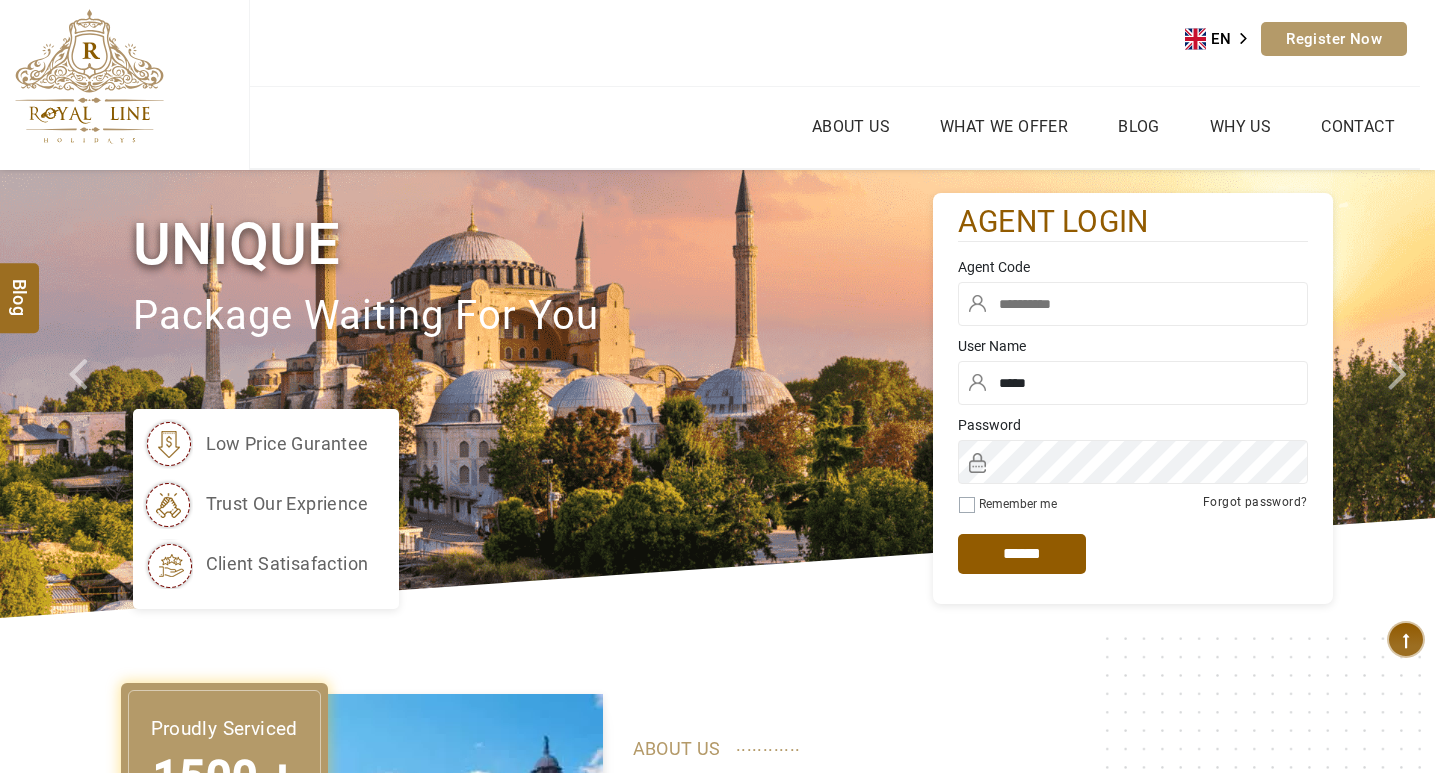 click at bounding box center (1133, 304) 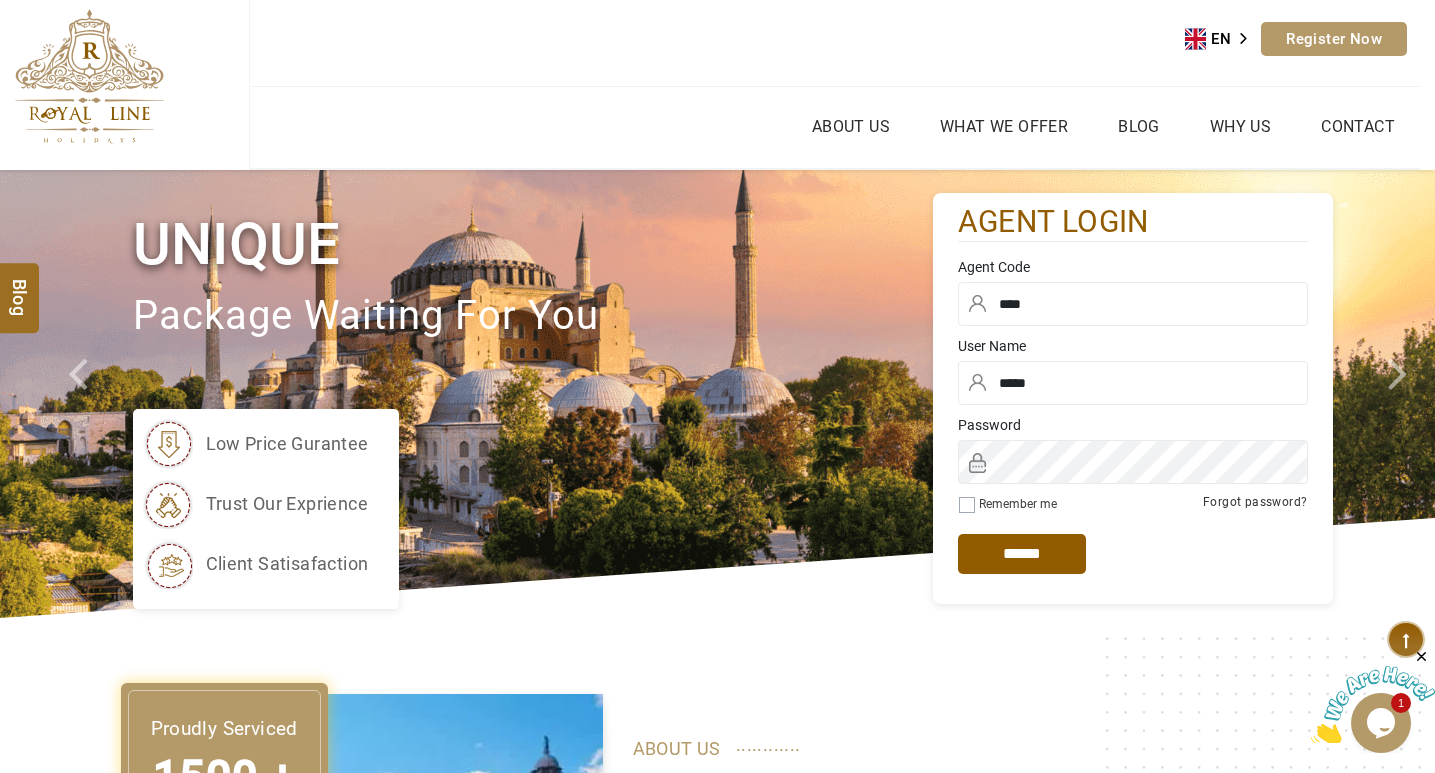 scroll, scrollTop: 0, scrollLeft: 0, axis: both 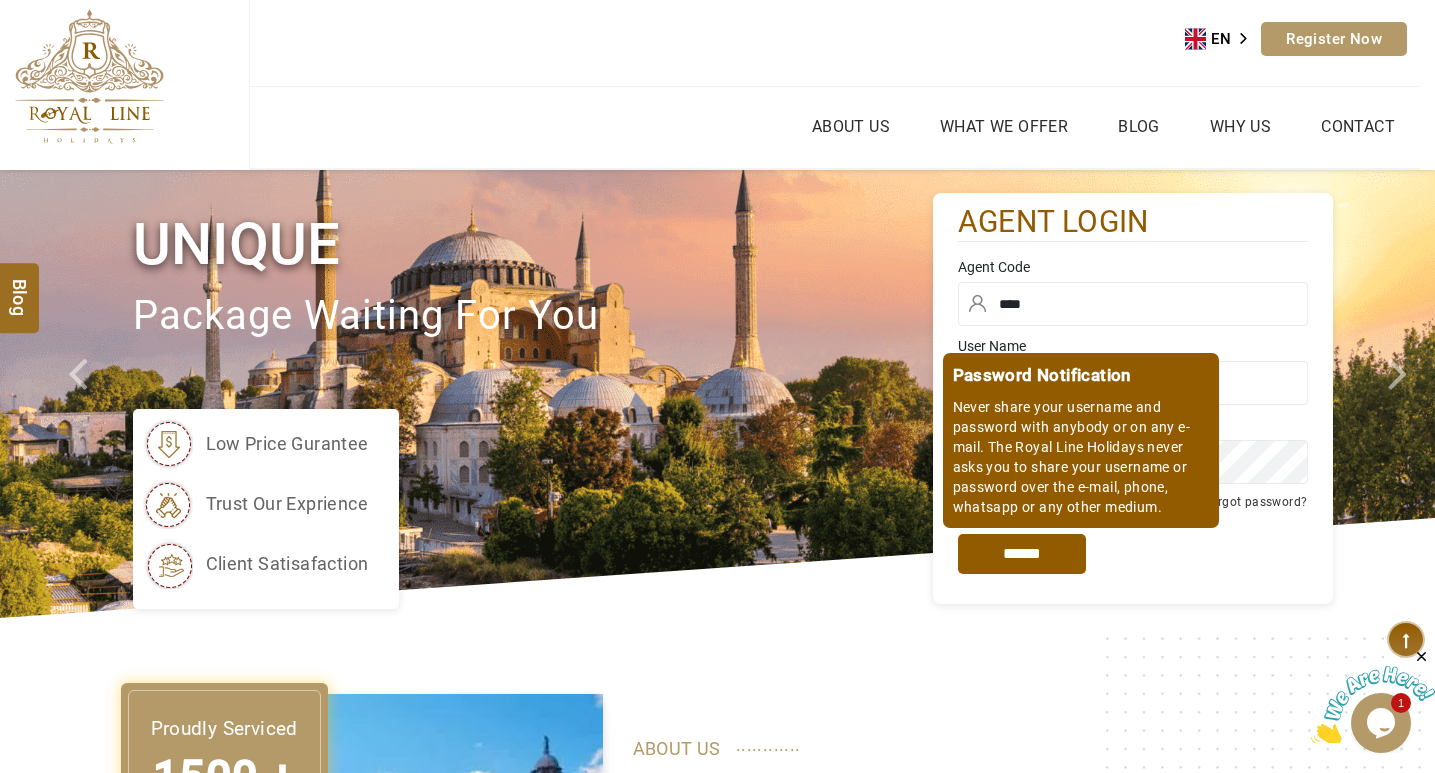 type on "****" 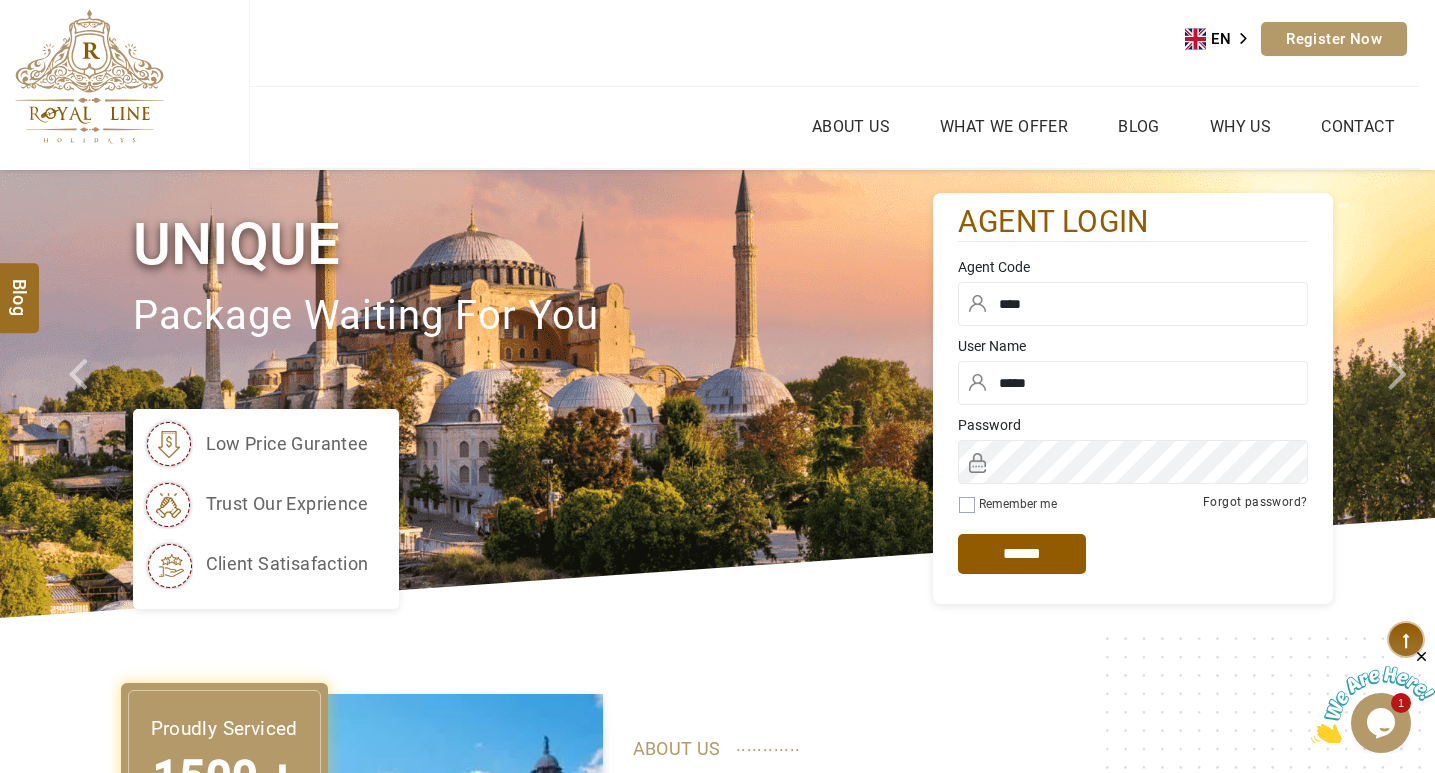 drag, startPoint x: 1048, startPoint y: 554, endPoint x: 1050, endPoint y: 0, distance: 554.0036 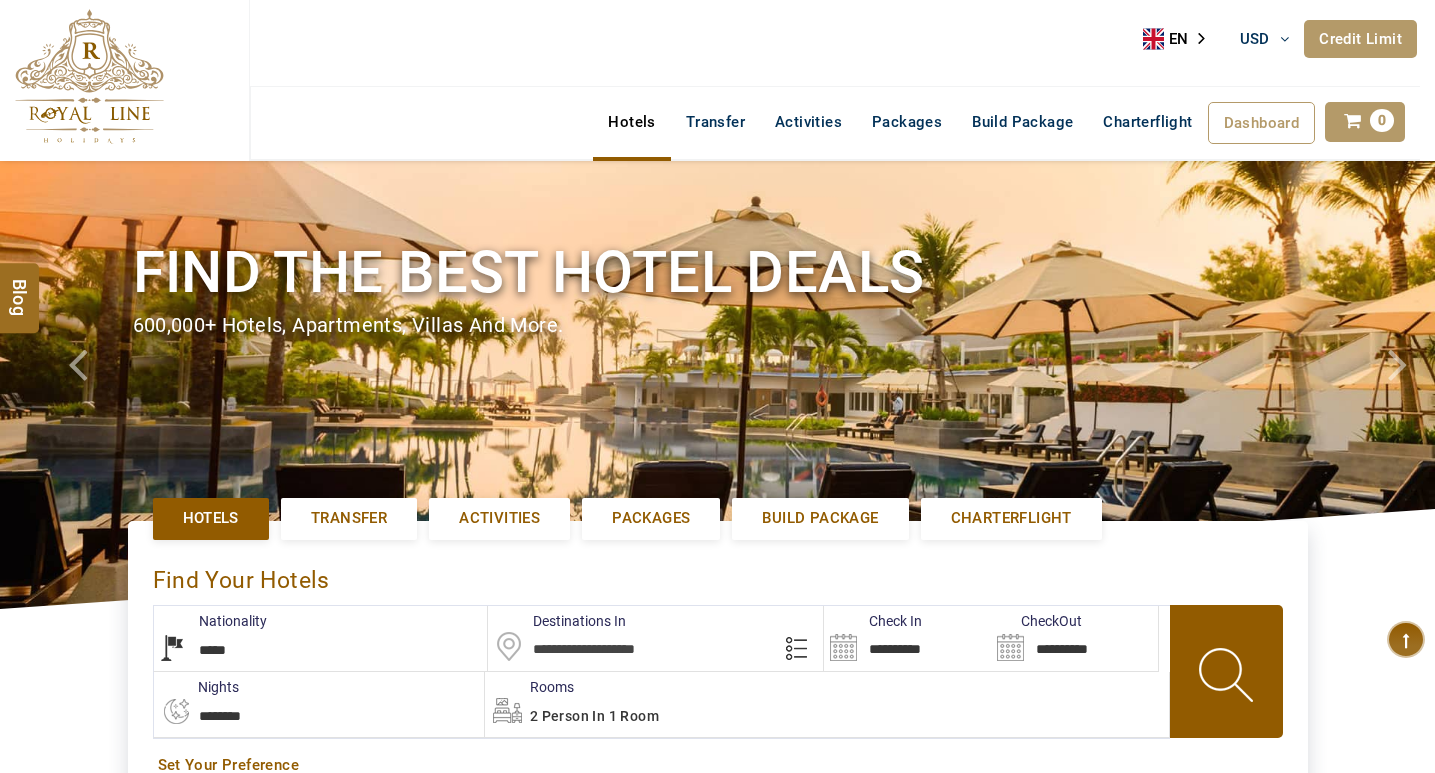 select on "*****" 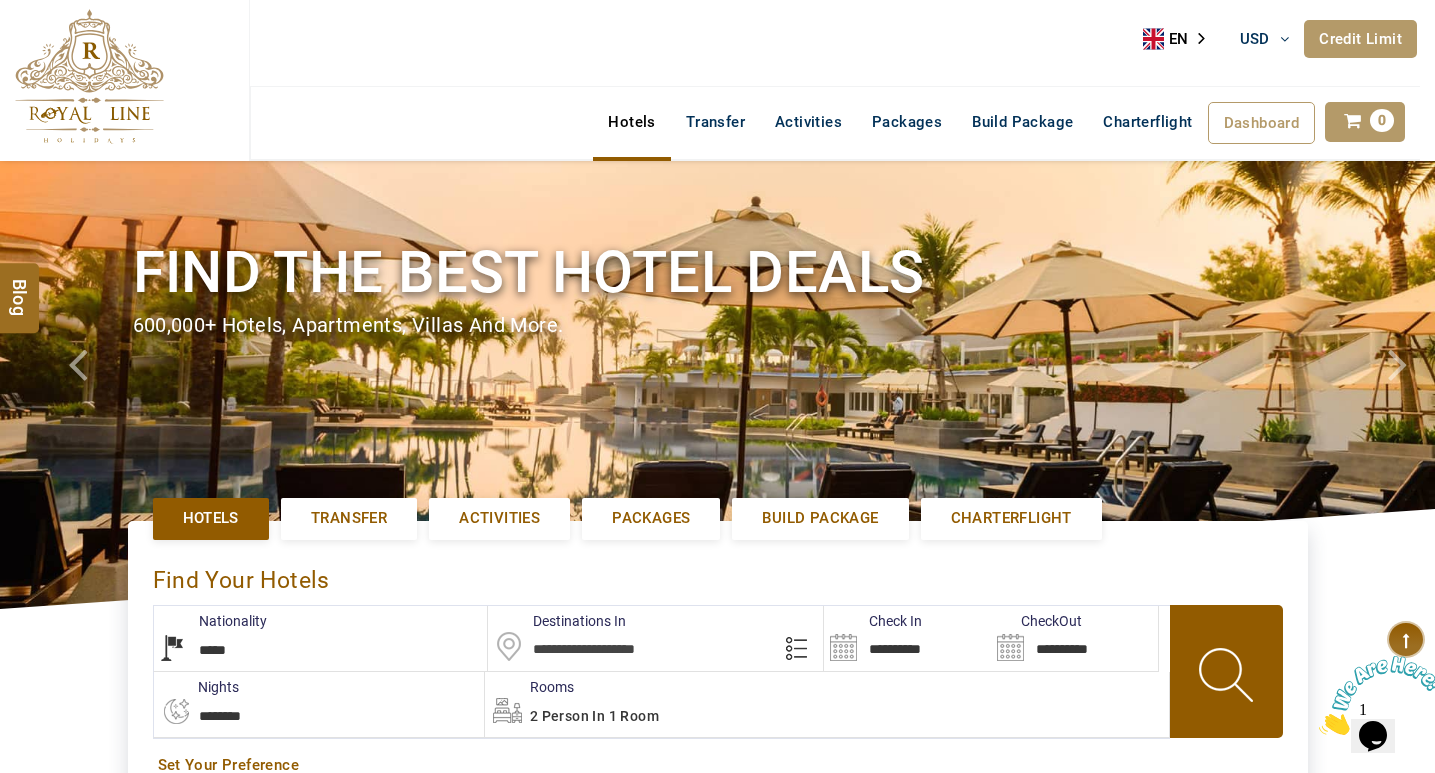 scroll, scrollTop: 0, scrollLeft: 0, axis: both 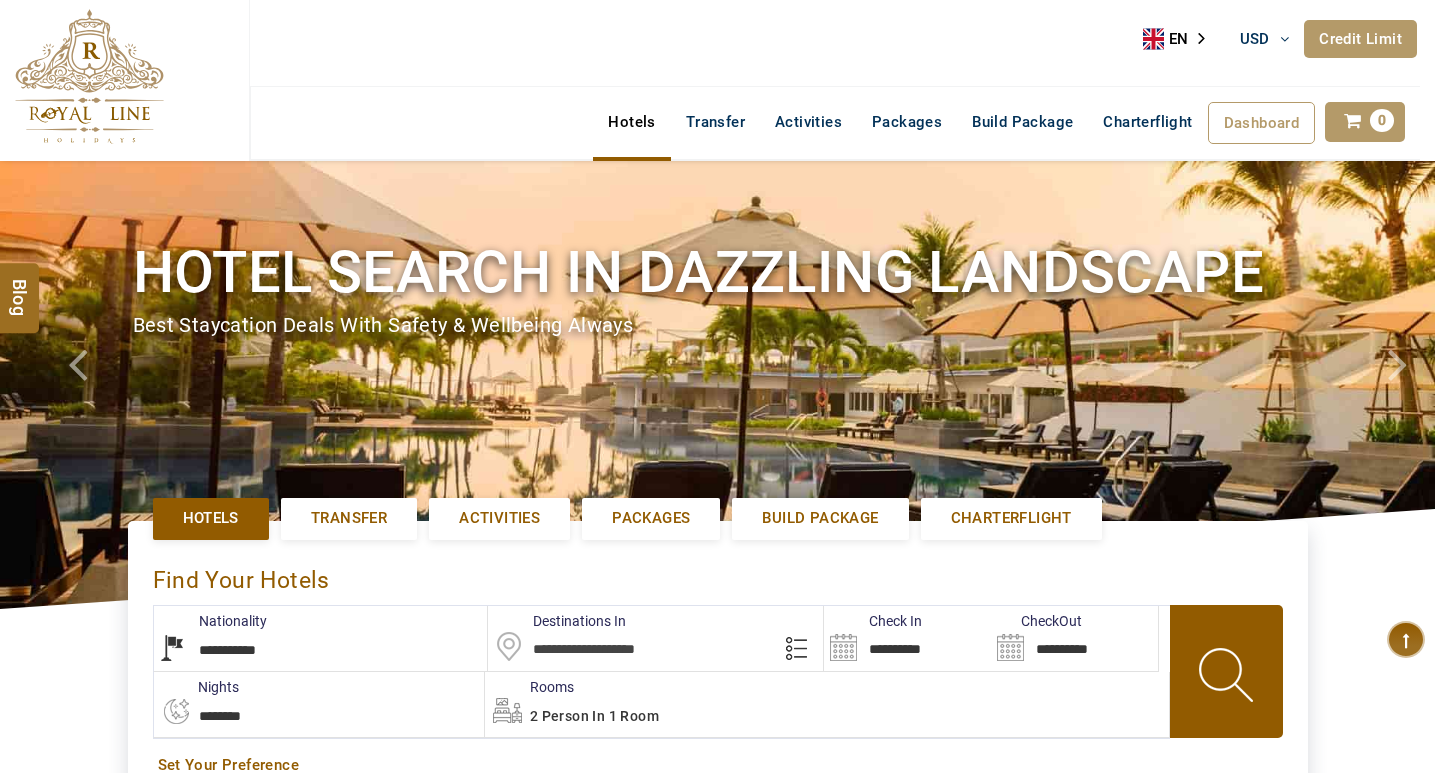 type on "**********" 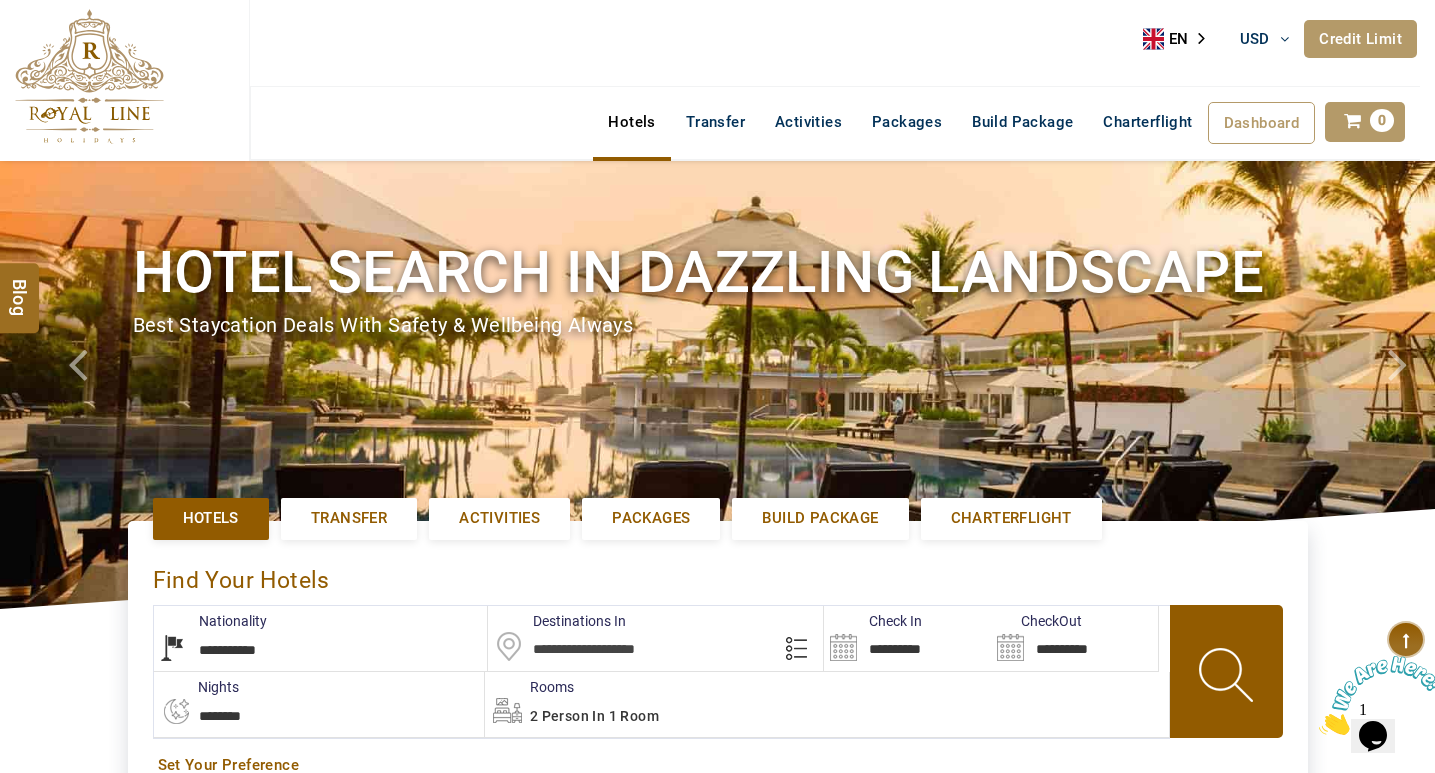 scroll, scrollTop: 0, scrollLeft: 0, axis: both 